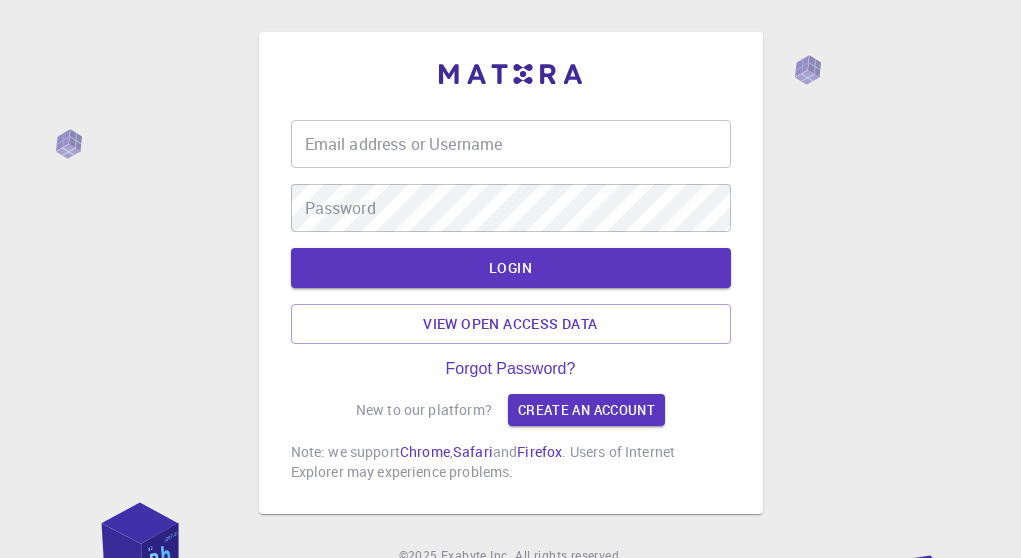 scroll, scrollTop: 0, scrollLeft: 0, axis: both 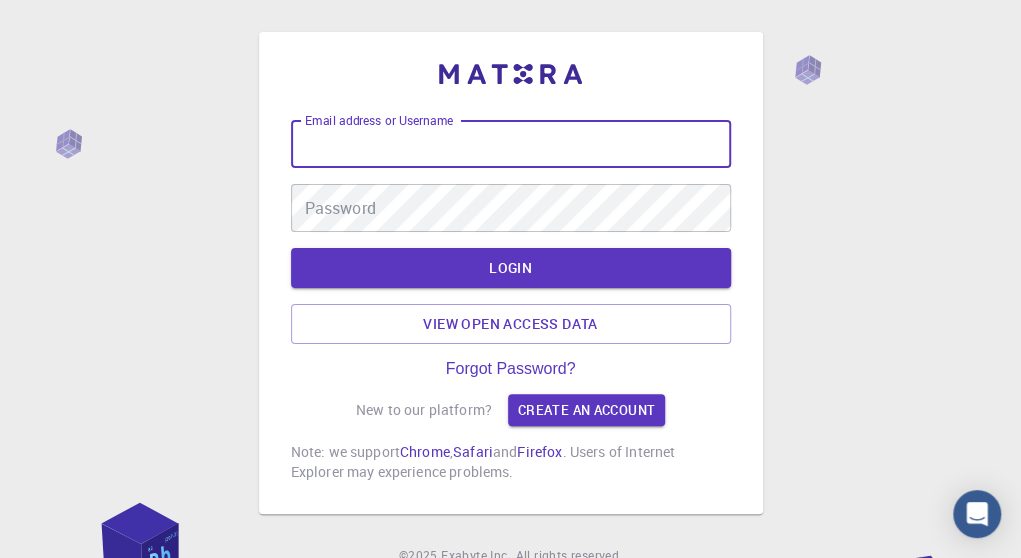 click on "Email address or Username" at bounding box center (511, 144) 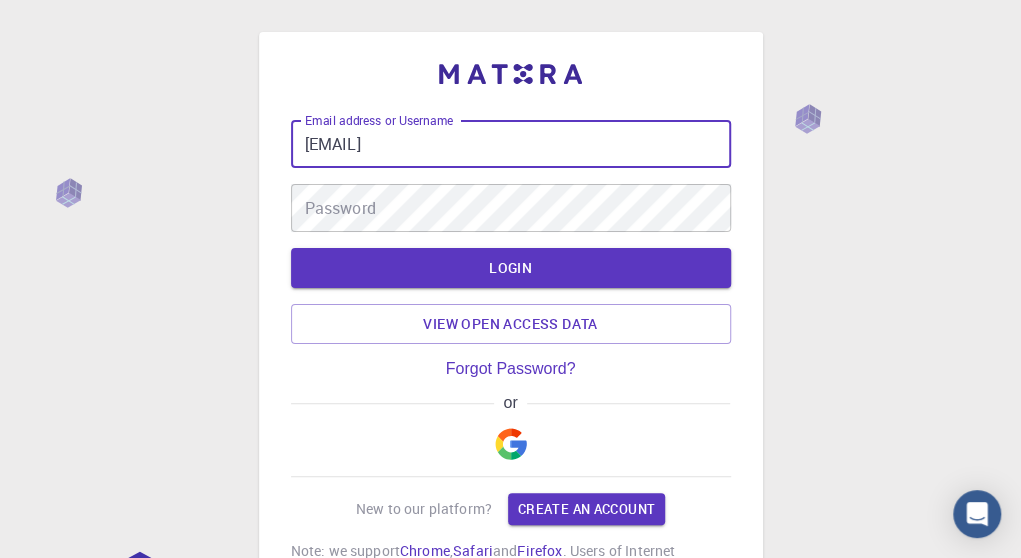 type on "[EMAIL]" 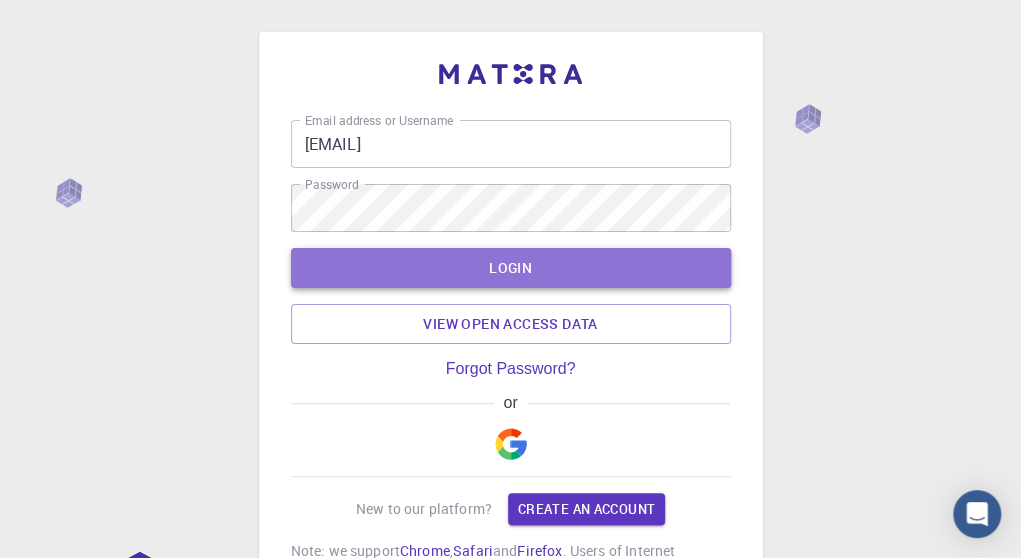 click on "LOGIN" at bounding box center (511, 268) 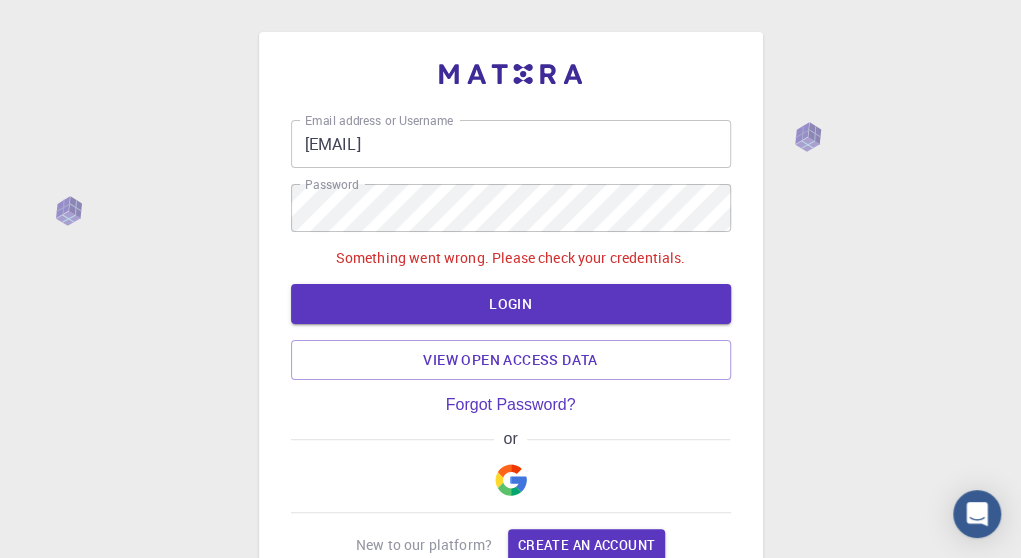 click at bounding box center (511, 480) 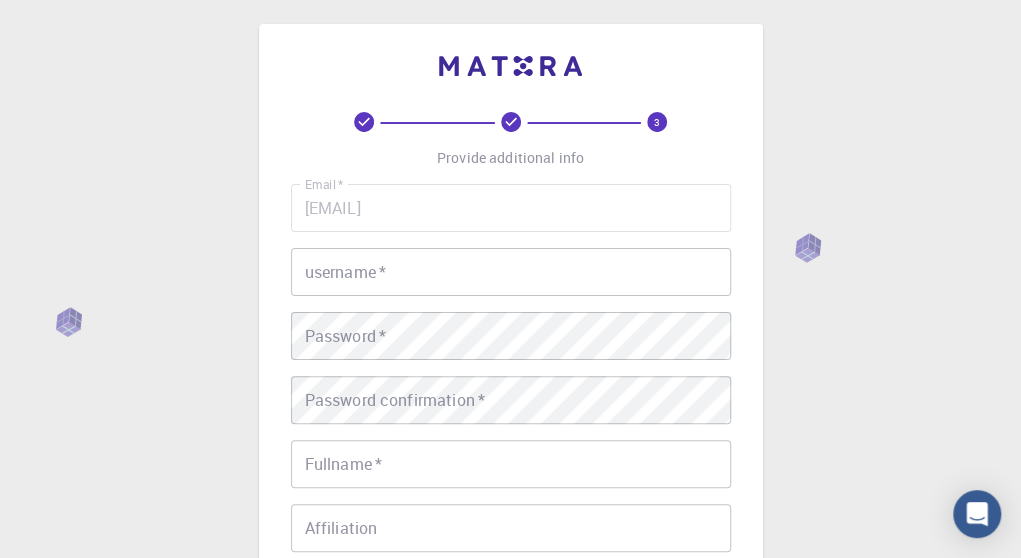 scroll, scrollTop: 0, scrollLeft: 0, axis: both 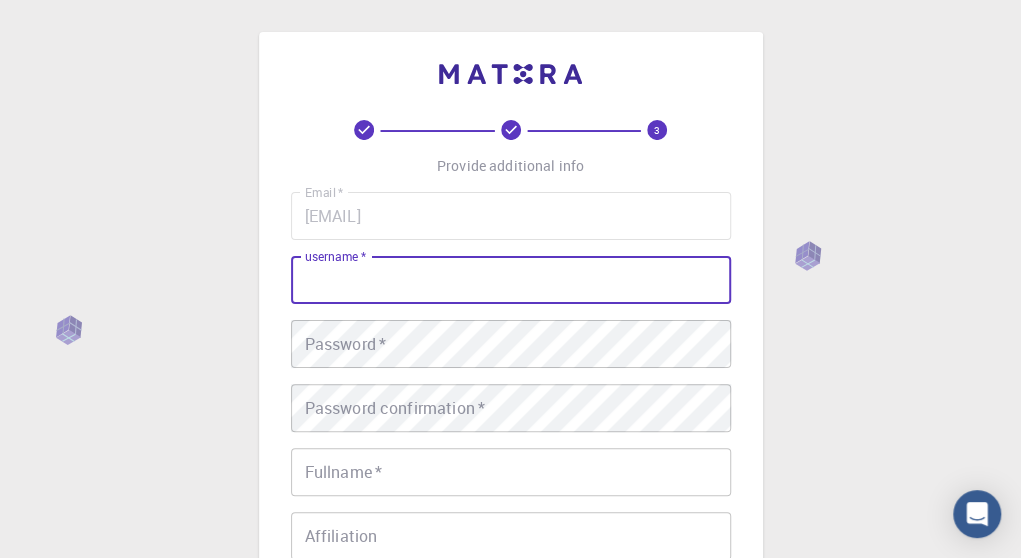 click on "username   *" at bounding box center [511, 280] 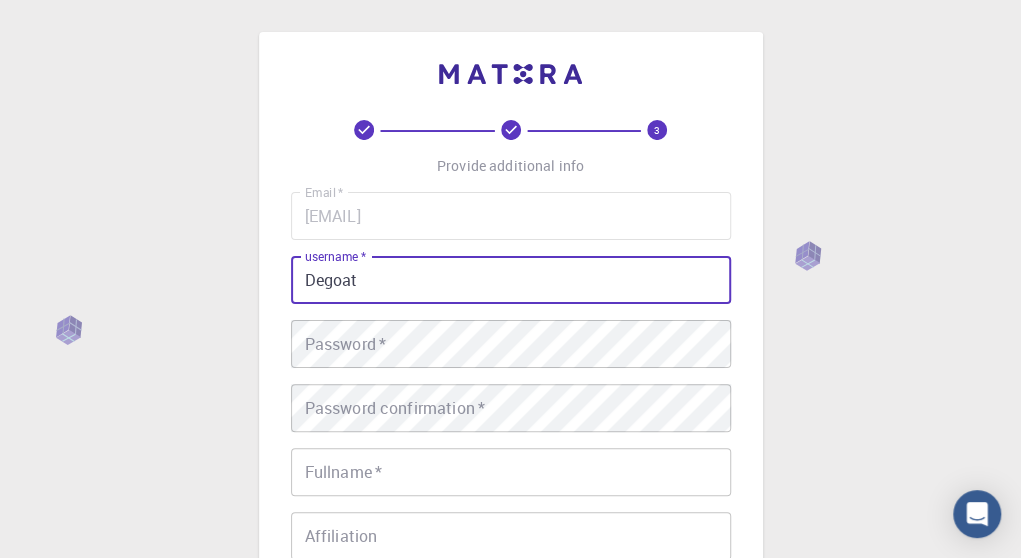 type on "Degoat" 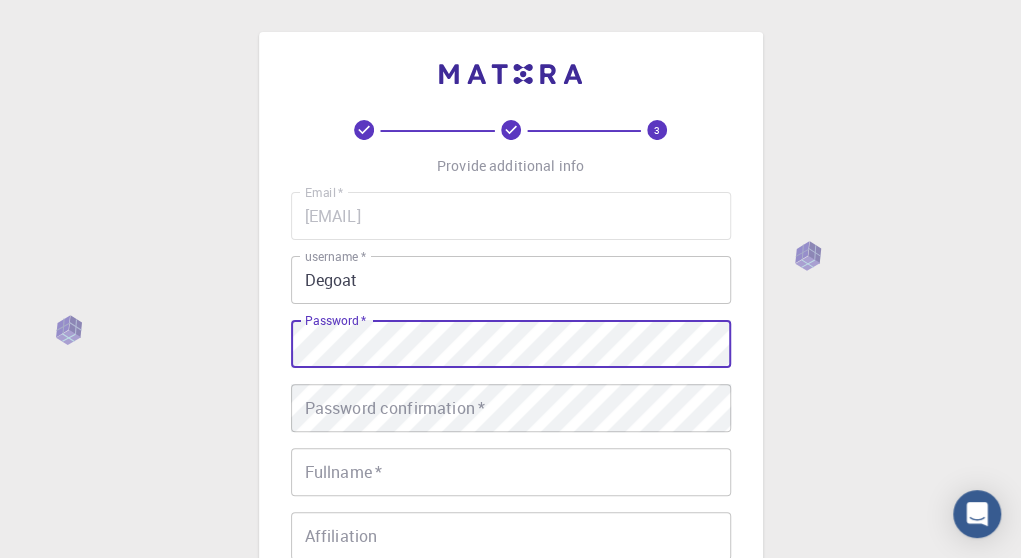 click on "Provide additional info Email   * [EMAIL] Email   * username   * [USERNAME] username   * Password   * Password   * Password confirmation   * Password confirmation   * Fullname   * [FIRST] [LAST] Fullname   * Affiliation Affiliation Phone Phone Description Description I accept the  Terms of Service / Privacy Policy  * REGISTER Already on Mat3ra? Sign in" at bounding box center [511, 459] 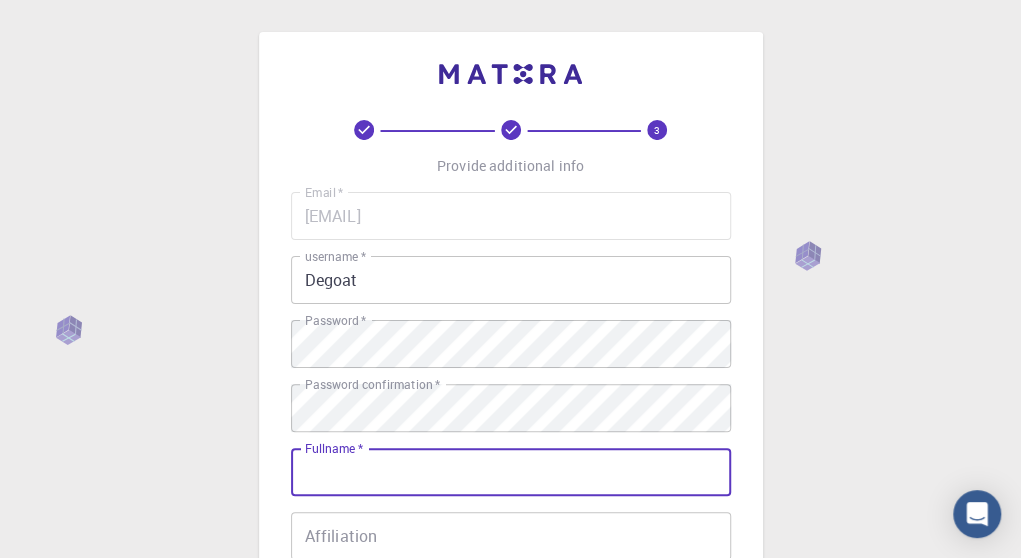 type on "D" 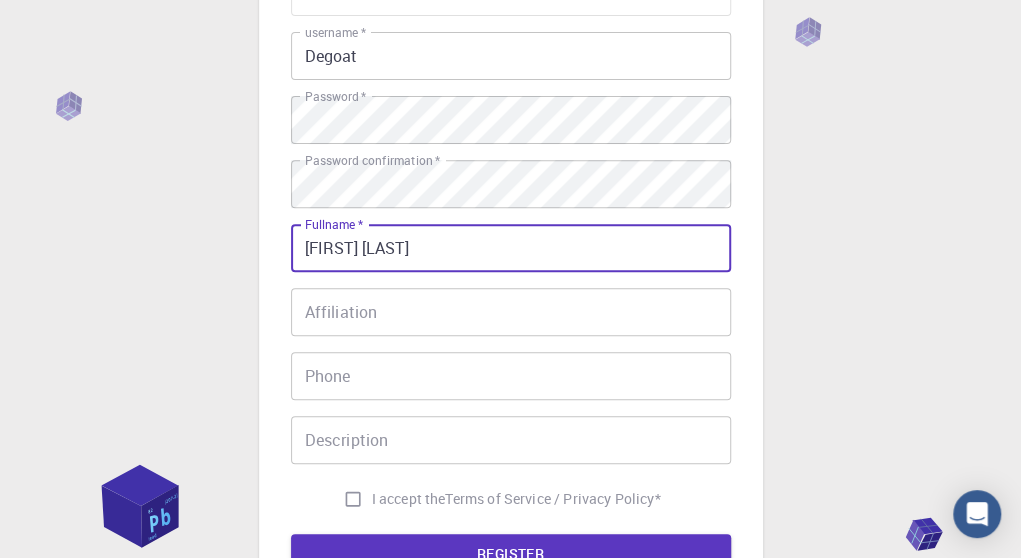 scroll, scrollTop: 233, scrollLeft: 0, axis: vertical 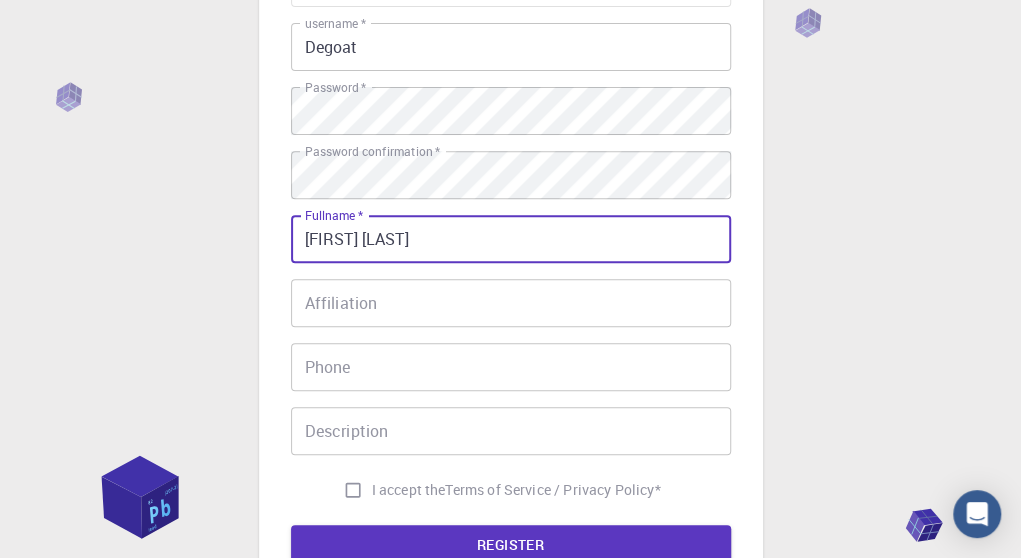 type on "[FIRST] [LAST]" 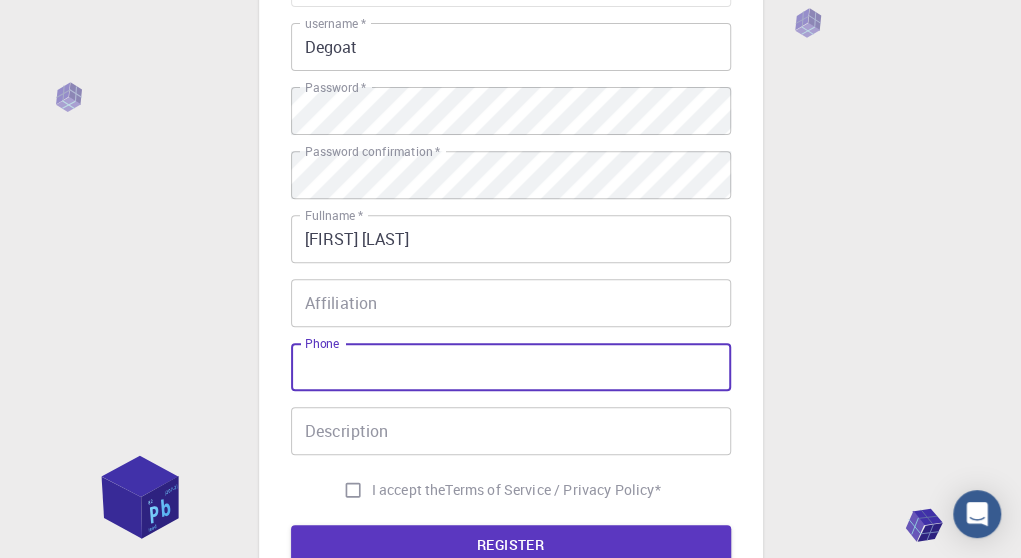 click on "Phone" at bounding box center [511, 367] 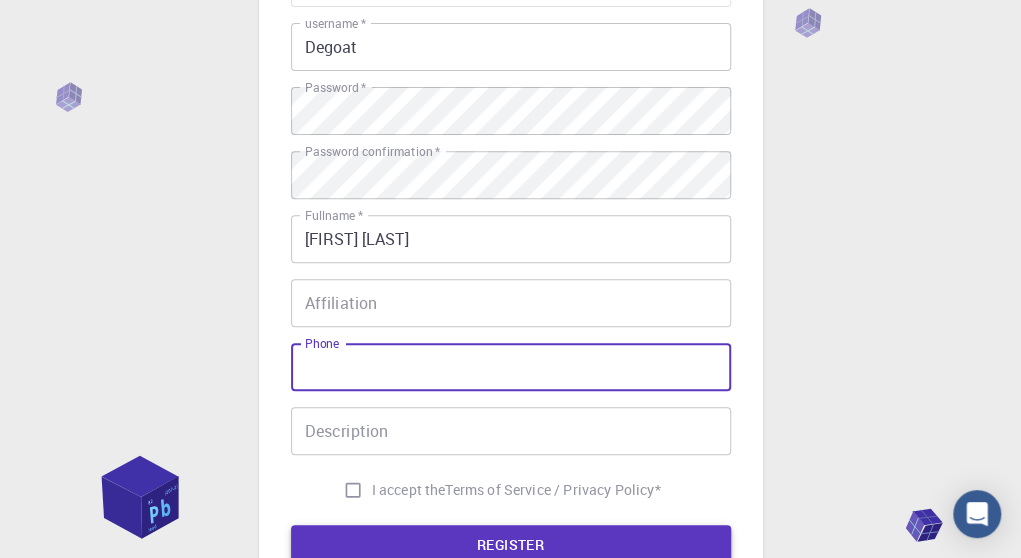 click on "REGISTER" at bounding box center [511, 545] 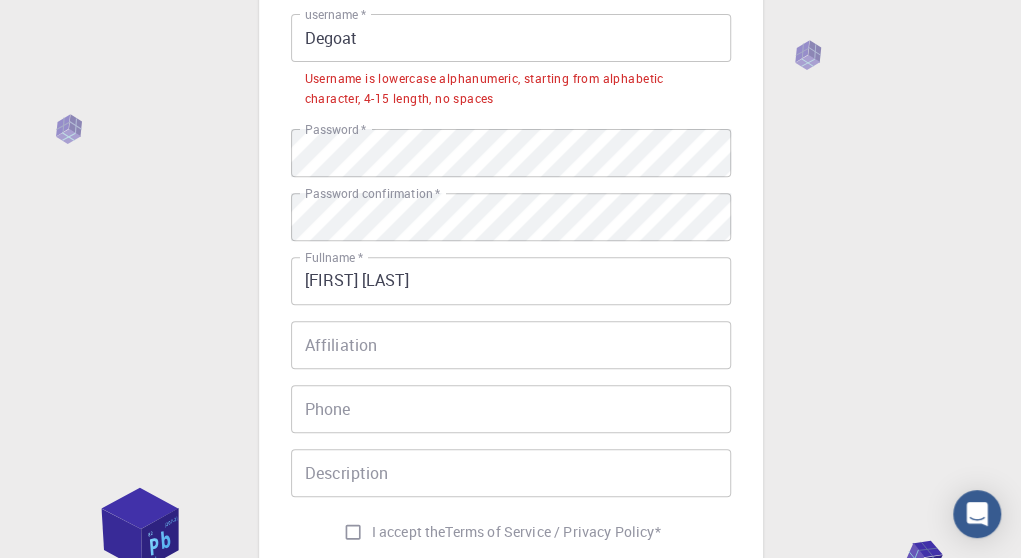 scroll, scrollTop: 233, scrollLeft: 0, axis: vertical 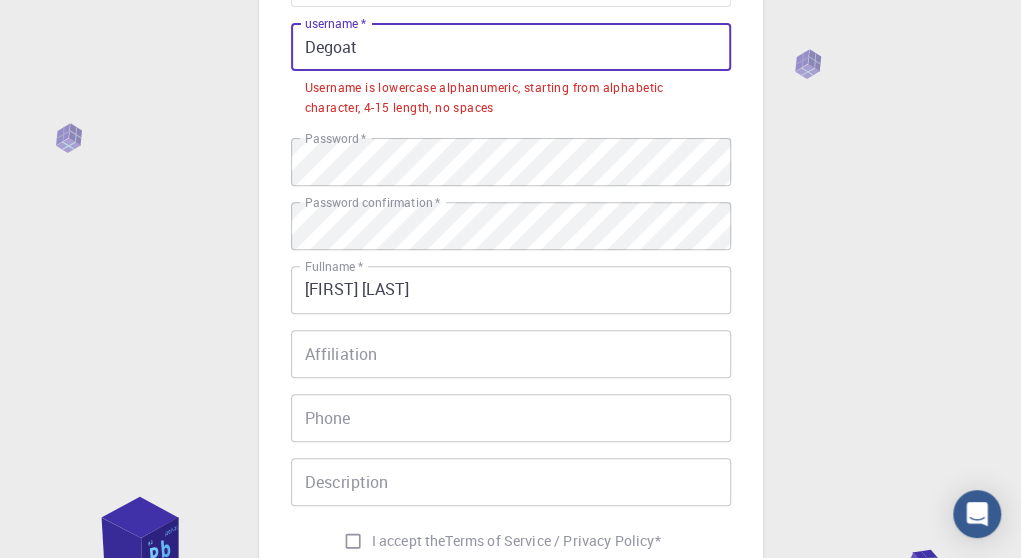 click on "Degoat" at bounding box center [511, 47] 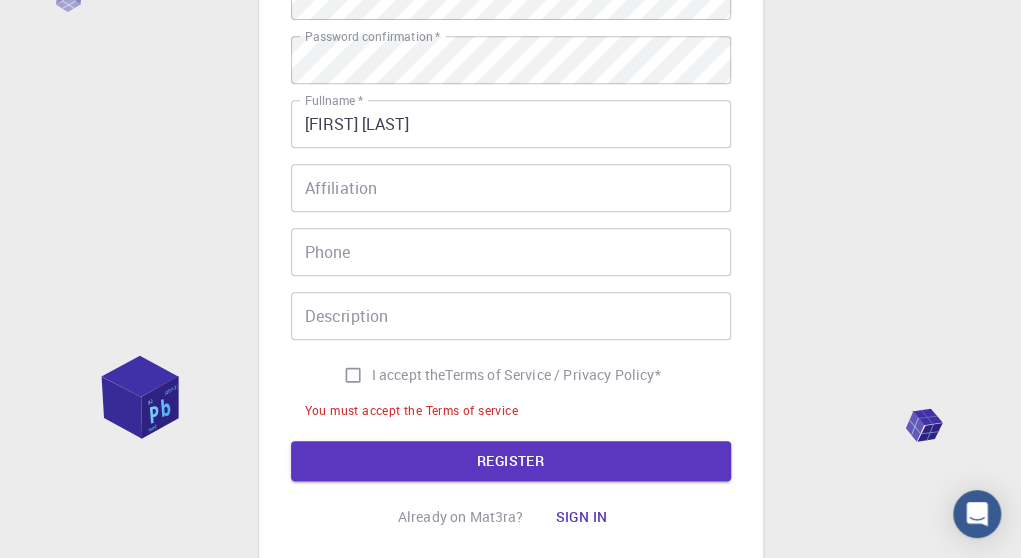 scroll, scrollTop: 466, scrollLeft: 0, axis: vertical 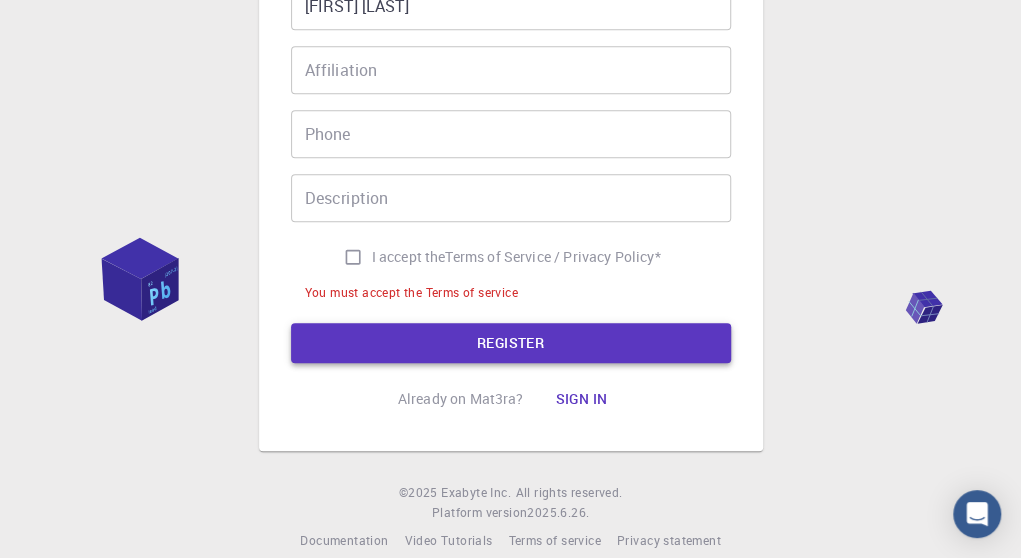 type on "degoat" 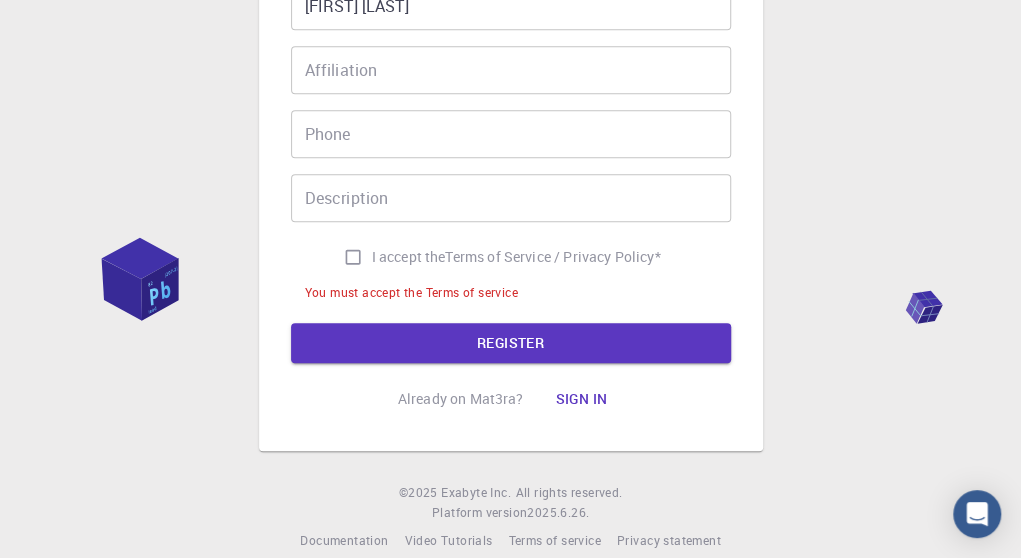 click on "I accept the  Terms of Service / Privacy Policy  *" at bounding box center (353, 257) 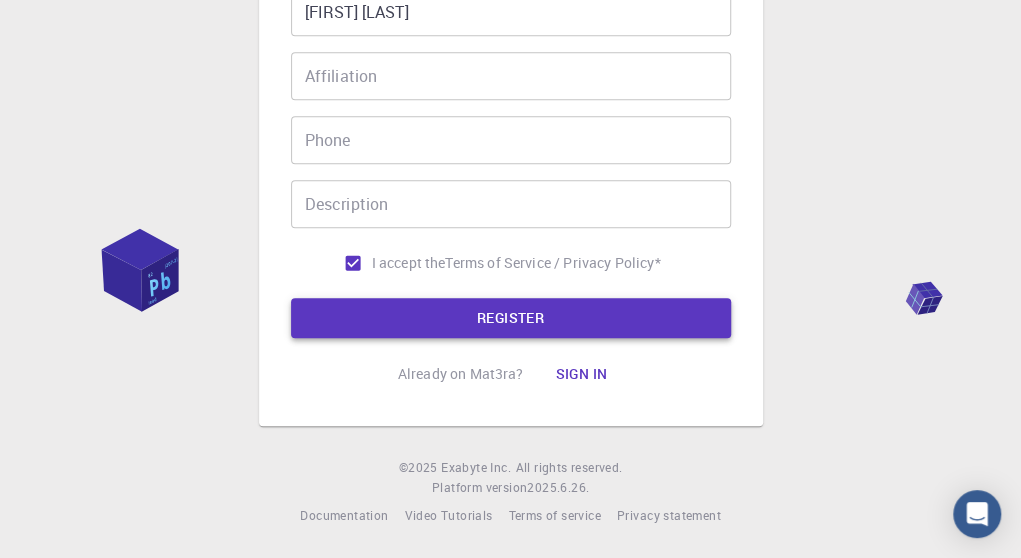 scroll, scrollTop: 462, scrollLeft: 0, axis: vertical 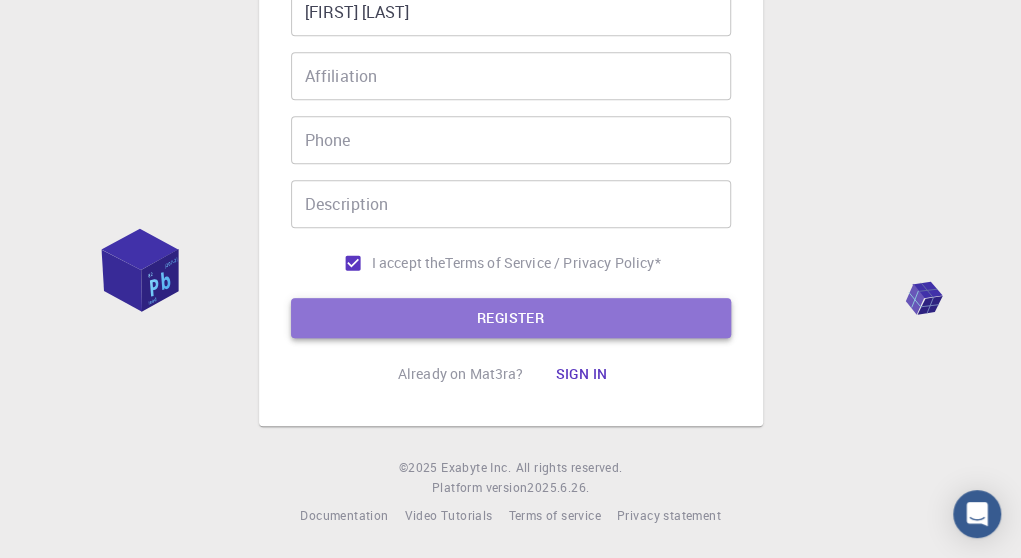 click on "REGISTER" at bounding box center [511, 318] 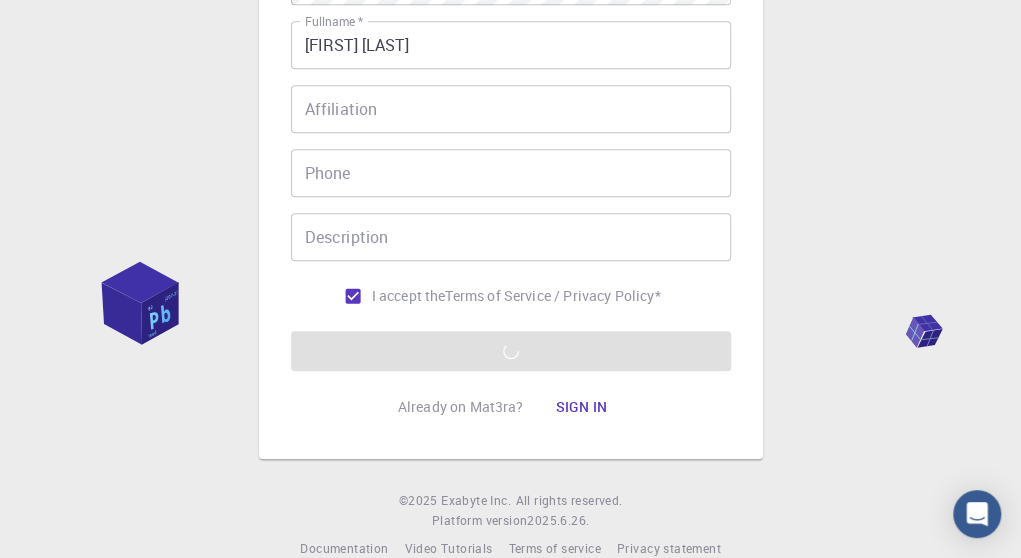 scroll, scrollTop: 462, scrollLeft: 0, axis: vertical 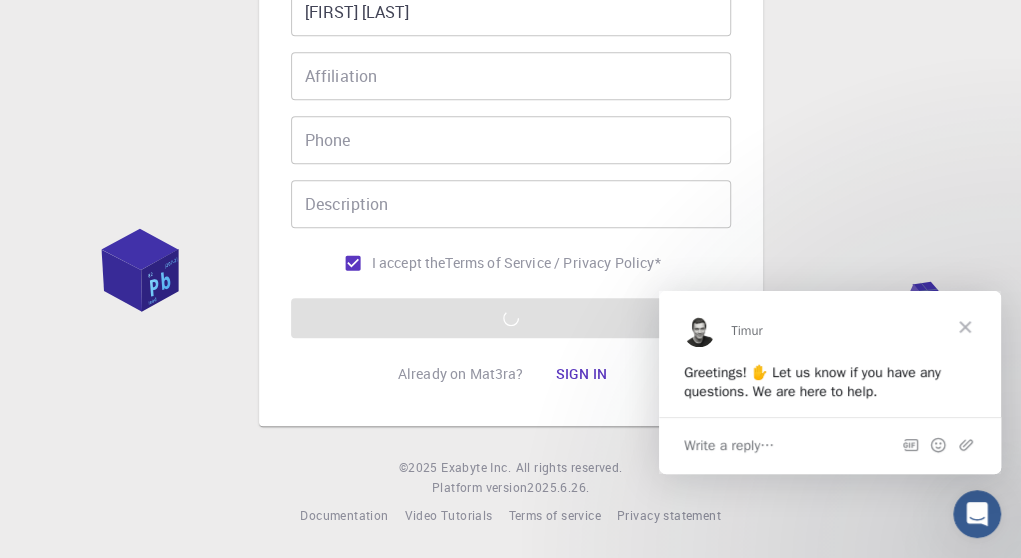 click at bounding box center [965, 326] 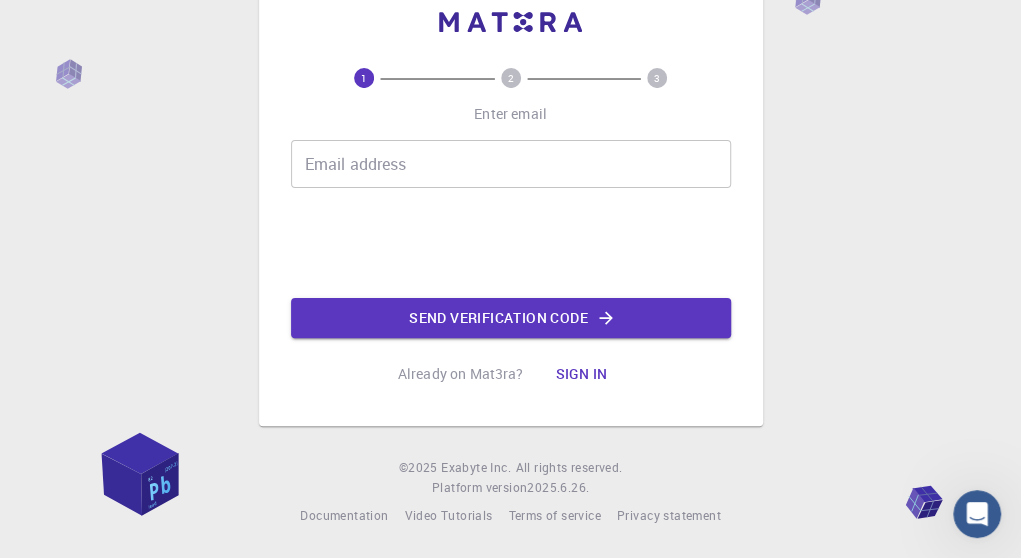 scroll, scrollTop: 0, scrollLeft: 0, axis: both 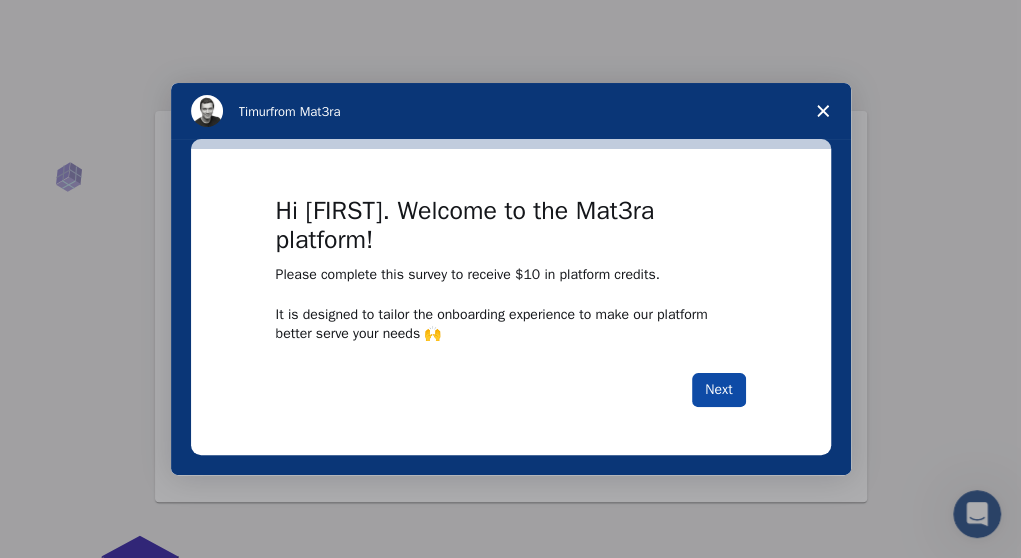 click on "Next" at bounding box center [718, 390] 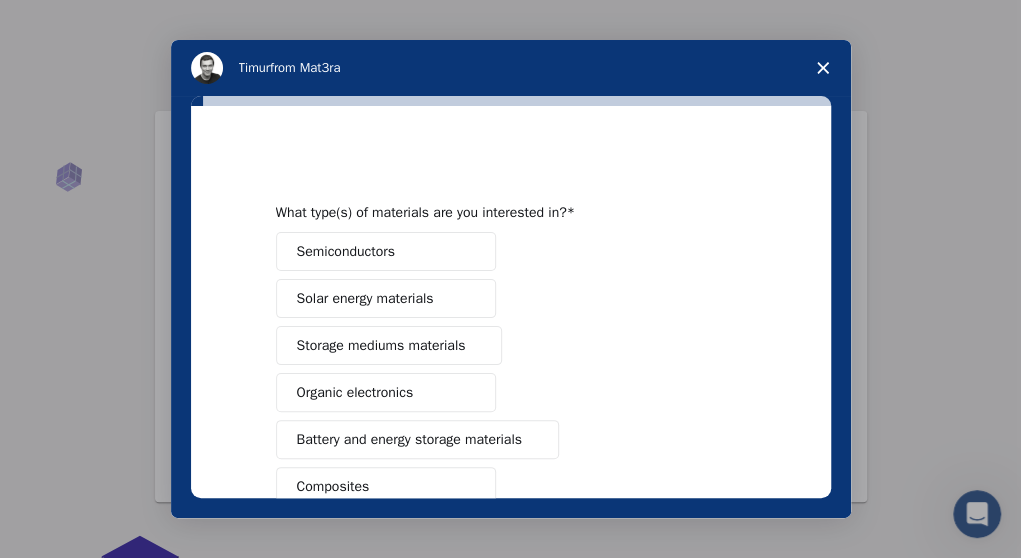 scroll, scrollTop: 233, scrollLeft: 0, axis: vertical 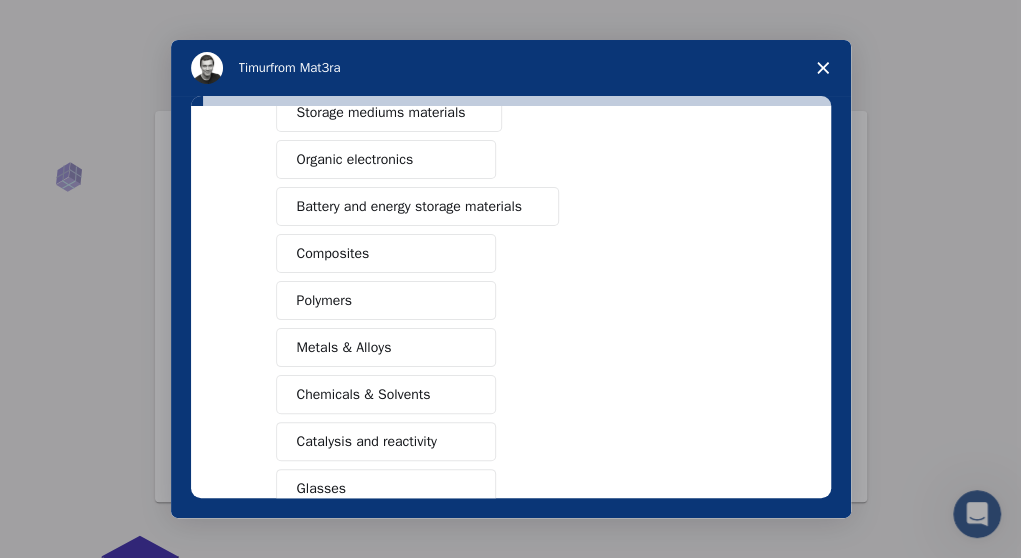 click on "Catalysis and reactivity" at bounding box center (367, 441) 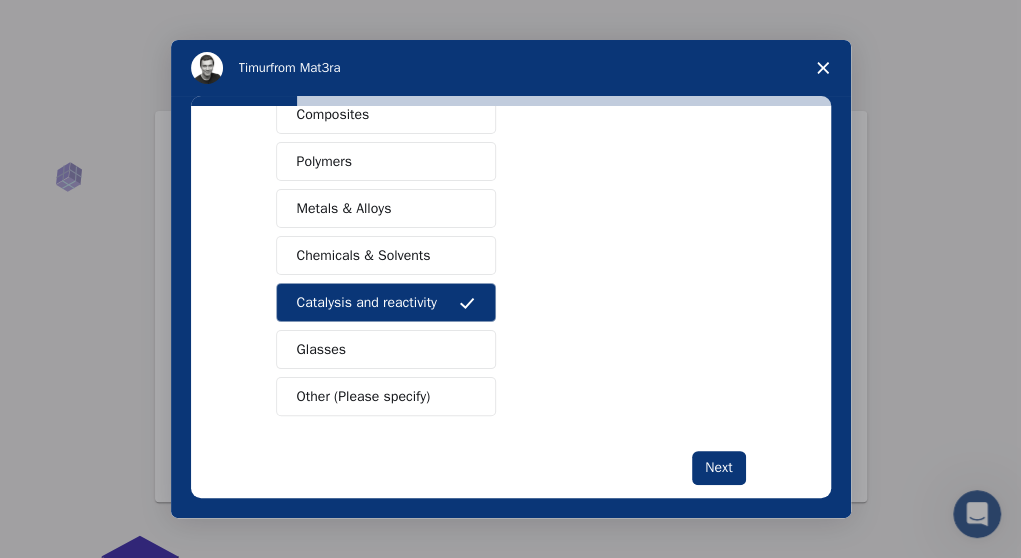 scroll, scrollTop: 399, scrollLeft: 0, axis: vertical 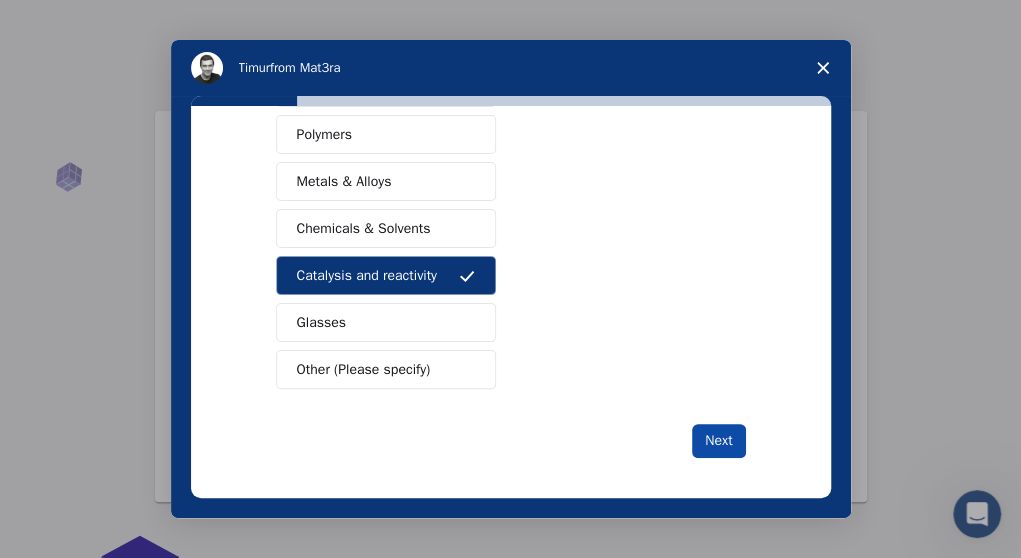 click on "Next" at bounding box center (718, 441) 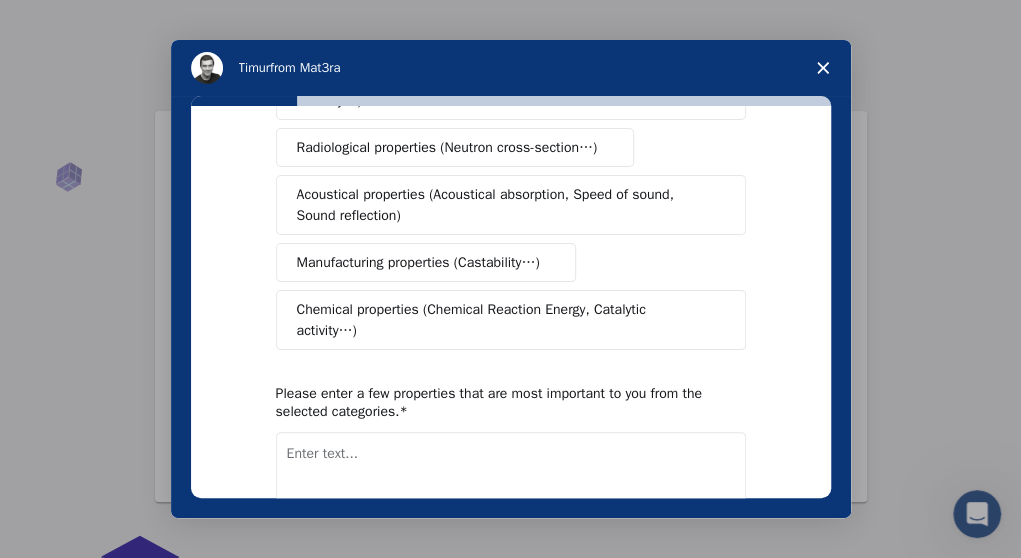 scroll, scrollTop: 0, scrollLeft: 0, axis: both 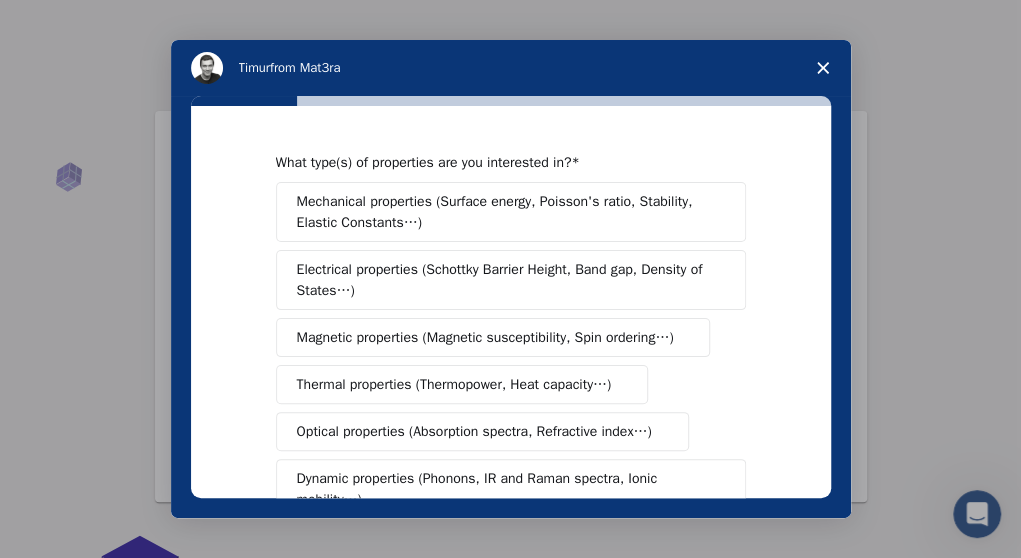 click on "Magnetic properties (Magnetic susceptibility, Spin ordering…)" at bounding box center (493, 337) 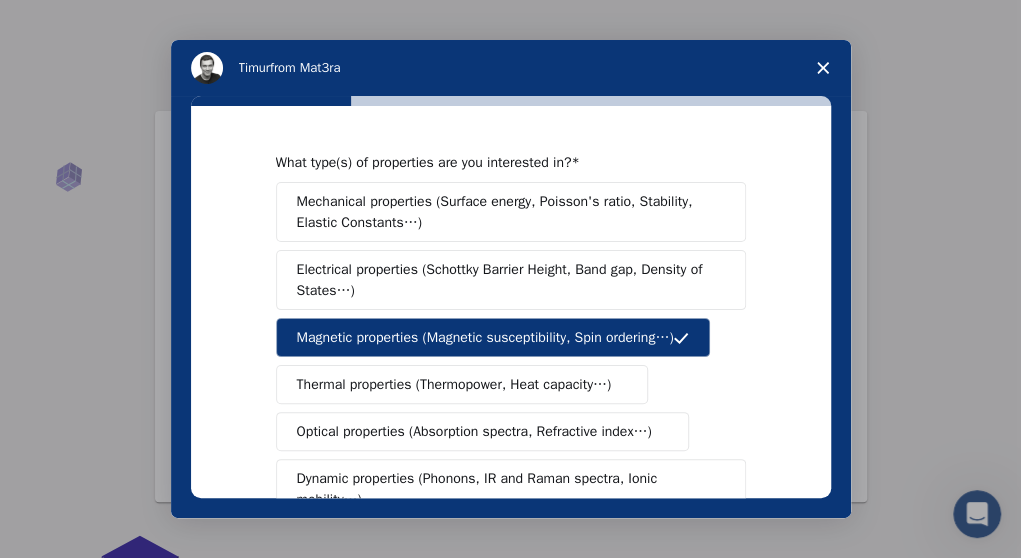 click on "Electrical properties (Schottky Barrier Height, Band gap, Density of States…)" at bounding box center (511, 280) 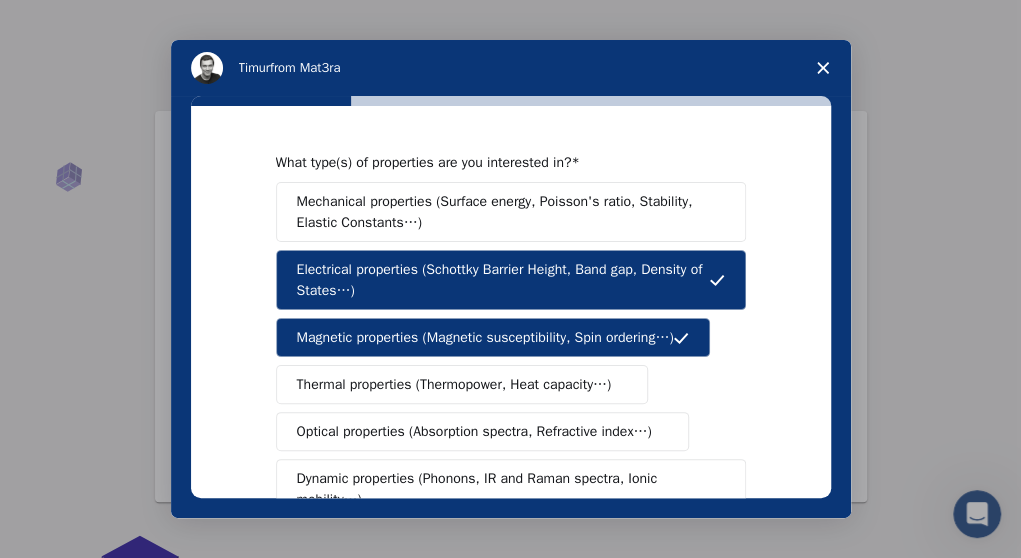 click on "Mechanical properties (Surface energy, Poisson's ratio, Stability, Elastic Constants…) Electrical properties (Schottky Barrier Height, Band gap, Density of States…) Magnetic properties (Magnetic susceptibility, Spin ordering…) Thermal properties (Thermopower, Heat capacity…) Optical properties (Absorption spectra, Refractive index…) Dynamic properties (Phonons, IR and Raman spectra, Ionic mobility…) Radiological properties (Neutron cross-section…) Acoustical properties (Acoustical absorption, Speed of sound, Sound reflection) Manufacturing properties (Castability…) Chemical properties (Chemical Reaction Energy, Catalytic activity…)" at bounding box center [511, 465] 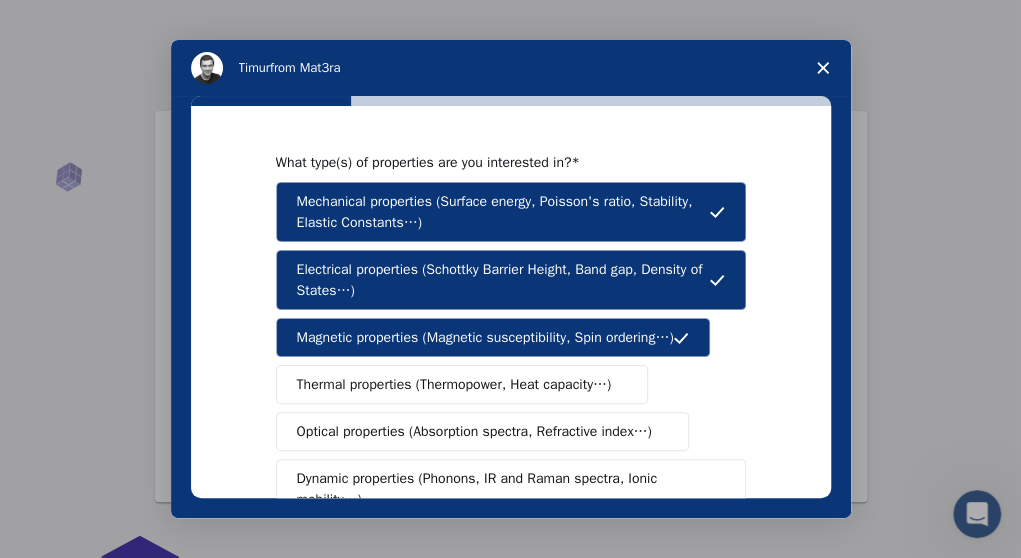 click on "Thermal properties (Thermopower, Heat capacity…)" at bounding box center (454, 384) 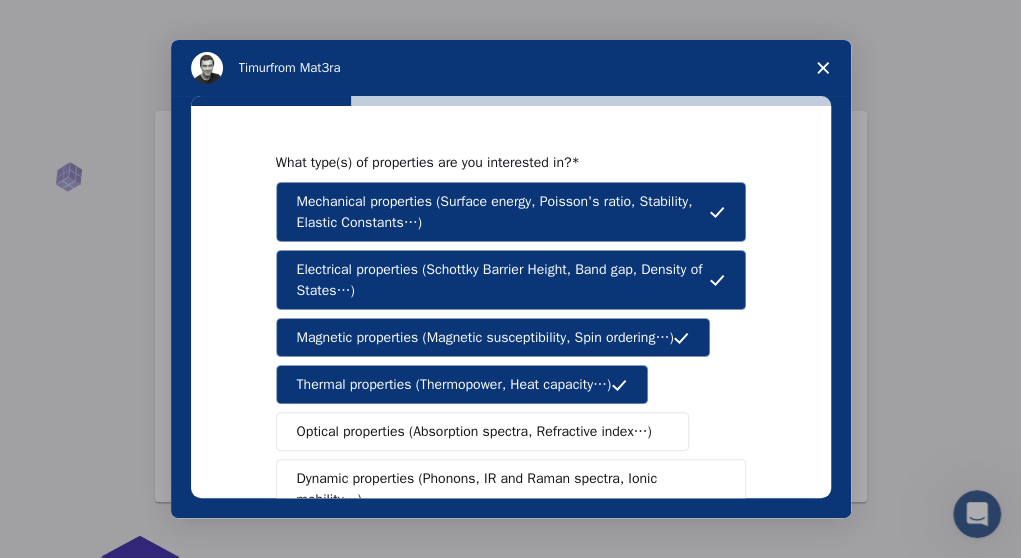 scroll, scrollTop: 233, scrollLeft: 0, axis: vertical 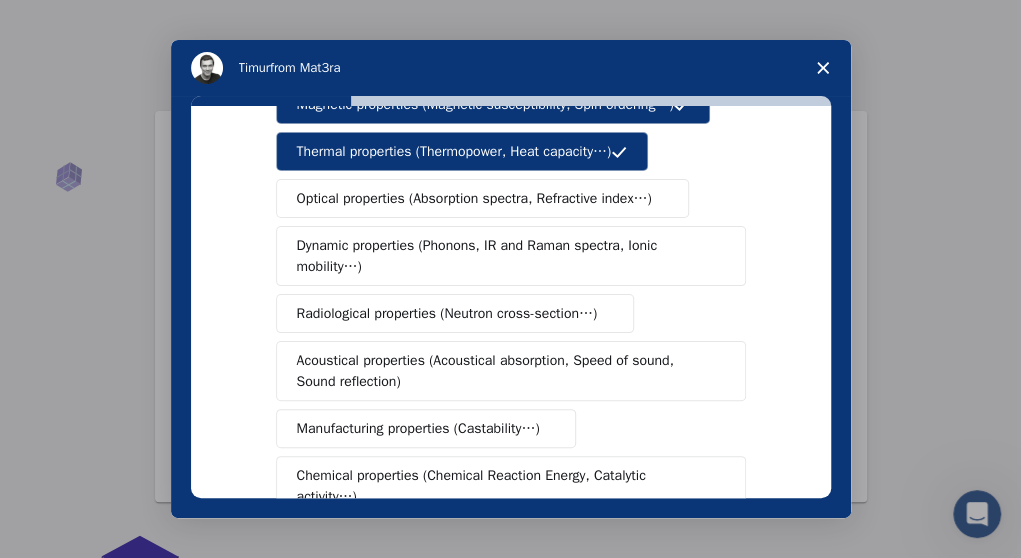click on "Radiological properties (Neutron cross-section…)" at bounding box center [447, 313] 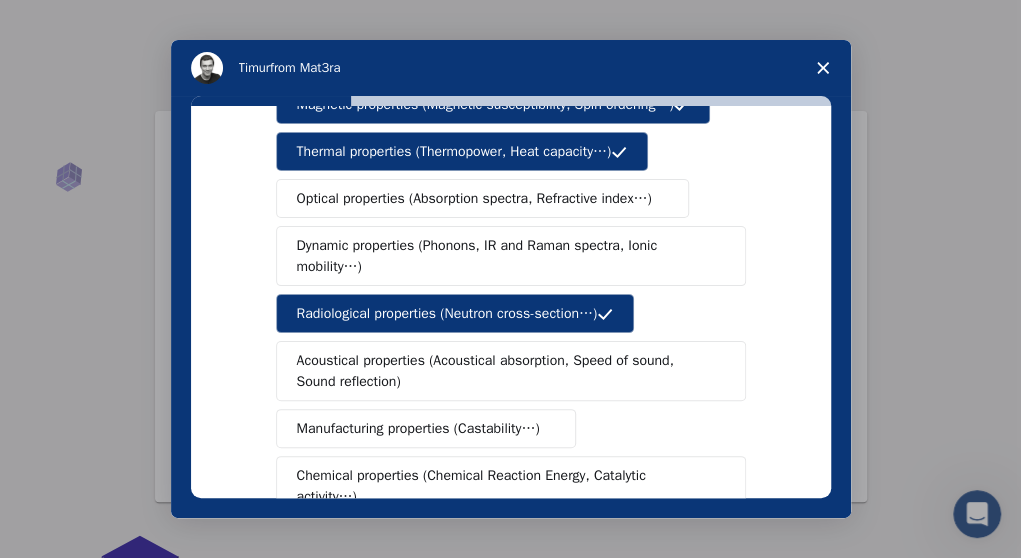 click on "Dynamic properties (Phonons, IR and Raman spectra, Ionic mobility…)" at bounding box center (503, 256) 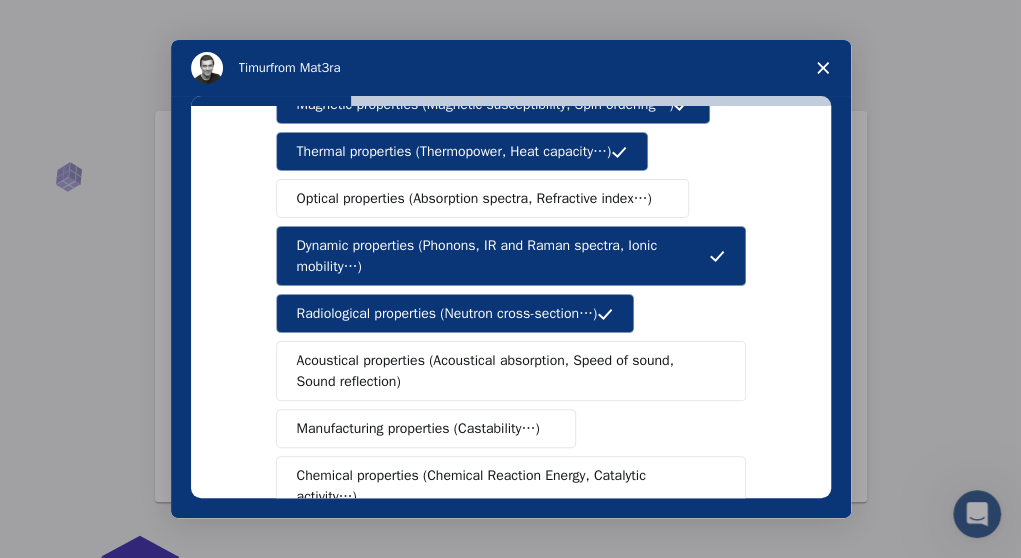 click on "Optical properties (Absorption spectra, Refractive index…)" at bounding box center [474, 198] 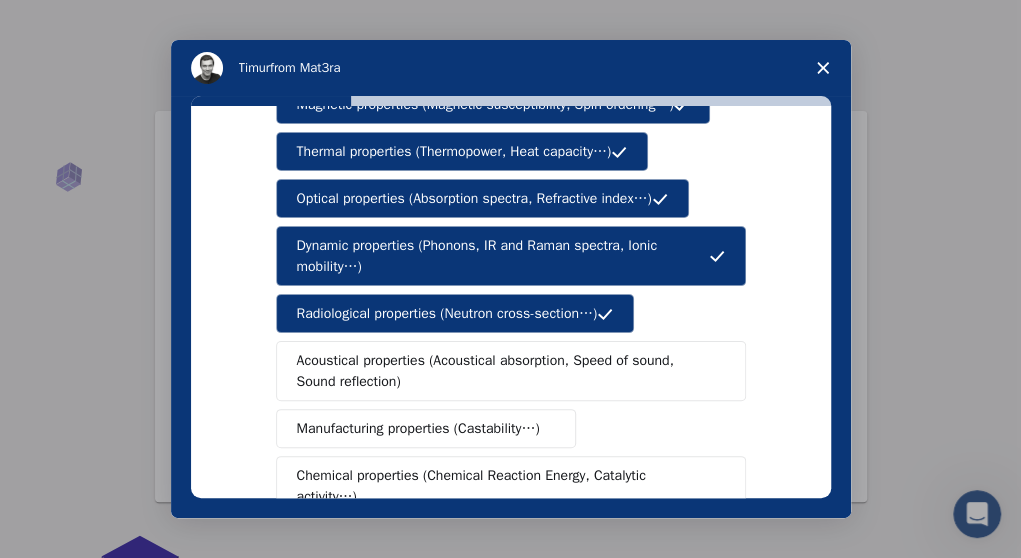 click on "Mechanical properties (Surface energy, Poisson's ratio, Stability, Elastic Constants…) Electrical properties (Schottky Barrier Height, Band gap, Density of States…) Magnetic properties (Magnetic susceptibility, Spin ordering…) Thermal properties (Thermopower, Heat capacity…) Optical properties (Absorption spectra, Refractive index…) Dynamic properties (Phonons, IR and Raman spectra, Ionic mobility…) Radiological properties (Neutron cross-section…) Acoustical properties (Acoustical absorption, Speed of sound, Sound reflection) Manufacturing properties (Castability…) Chemical properties (Chemical Reaction Energy, Catalytic activity…)" at bounding box center [511, 232] 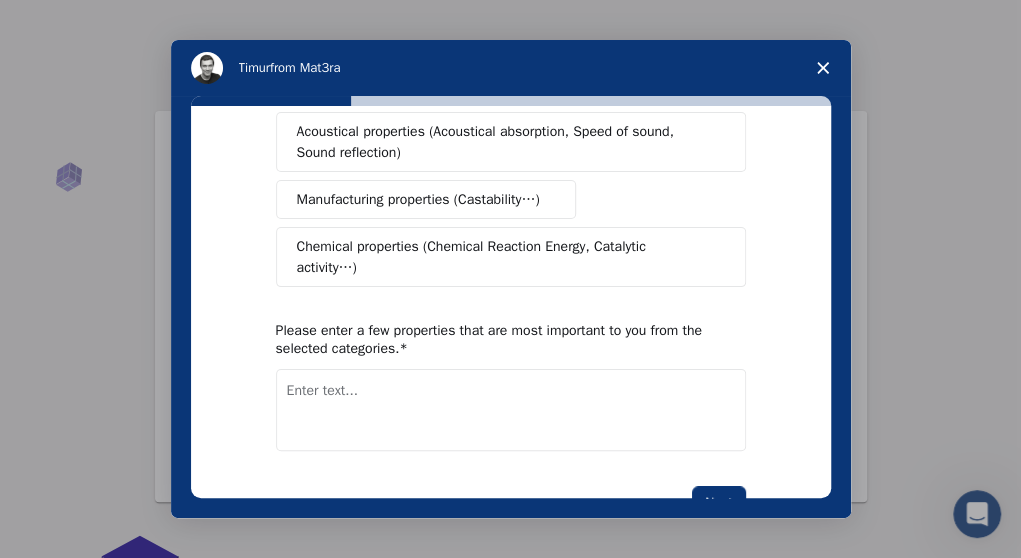 scroll, scrollTop: 466, scrollLeft: 0, axis: vertical 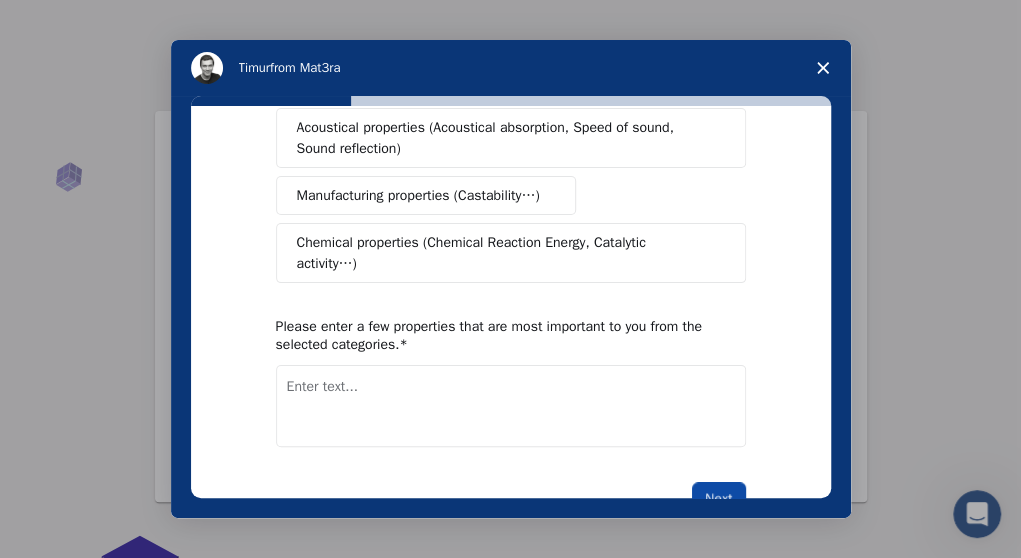 click on "Next" at bounding box center [718, 499] 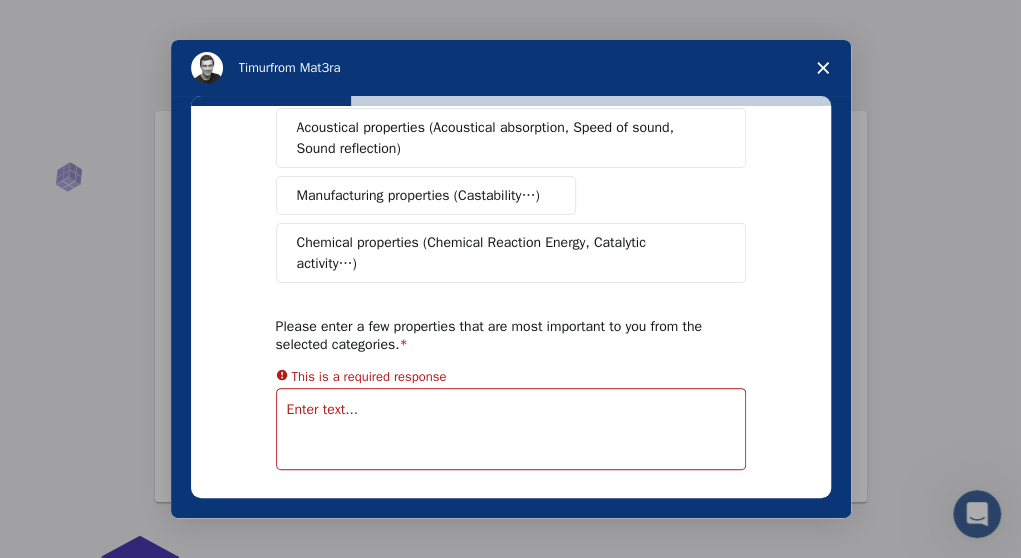 click at bounding box center [823, 68] 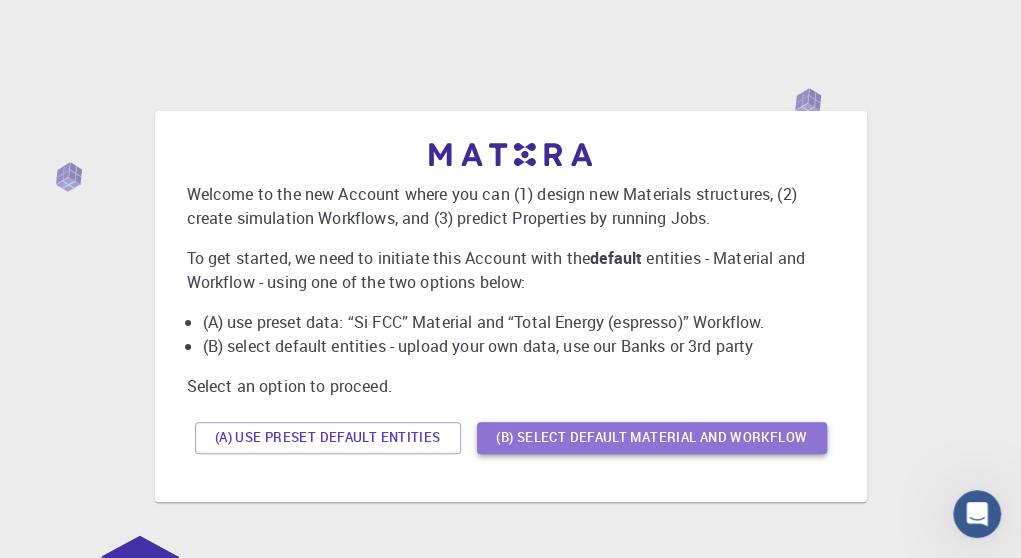 click on "(B) Select default material and workflow" at bounding box center (652, 438) 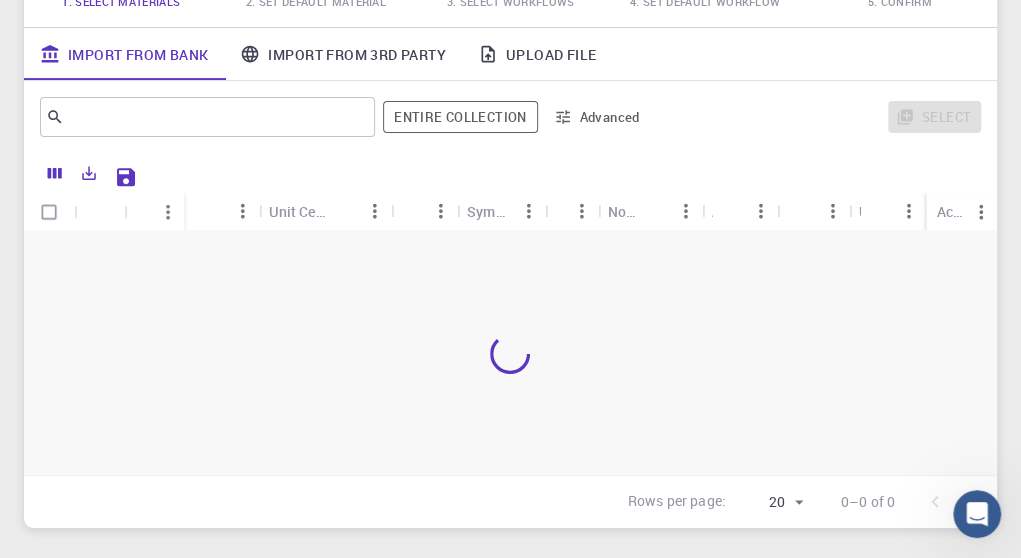 scroll, scrollTop: 233, scrollLeft: 0, axis: vertical 